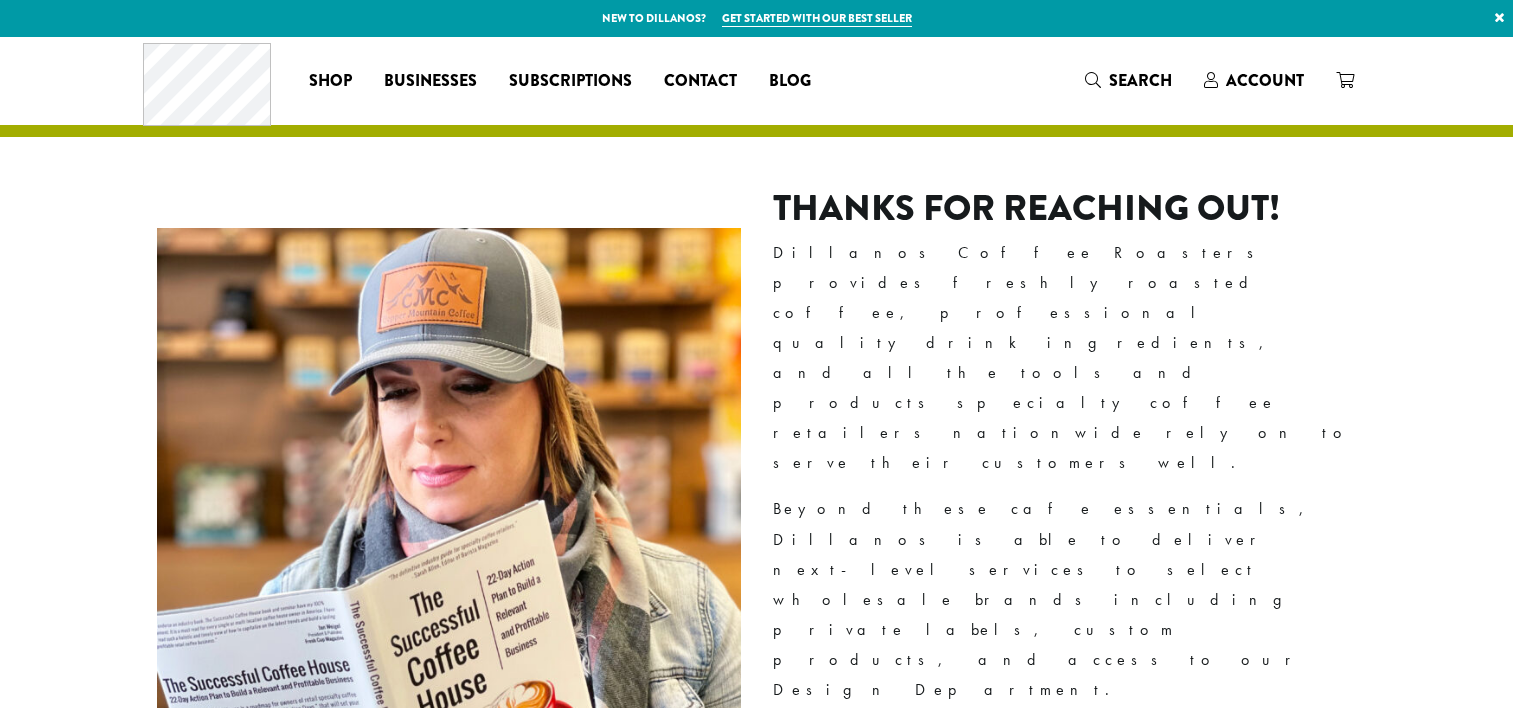 scroll, scrollTop: 0, scrollLeft: 0, axis: both 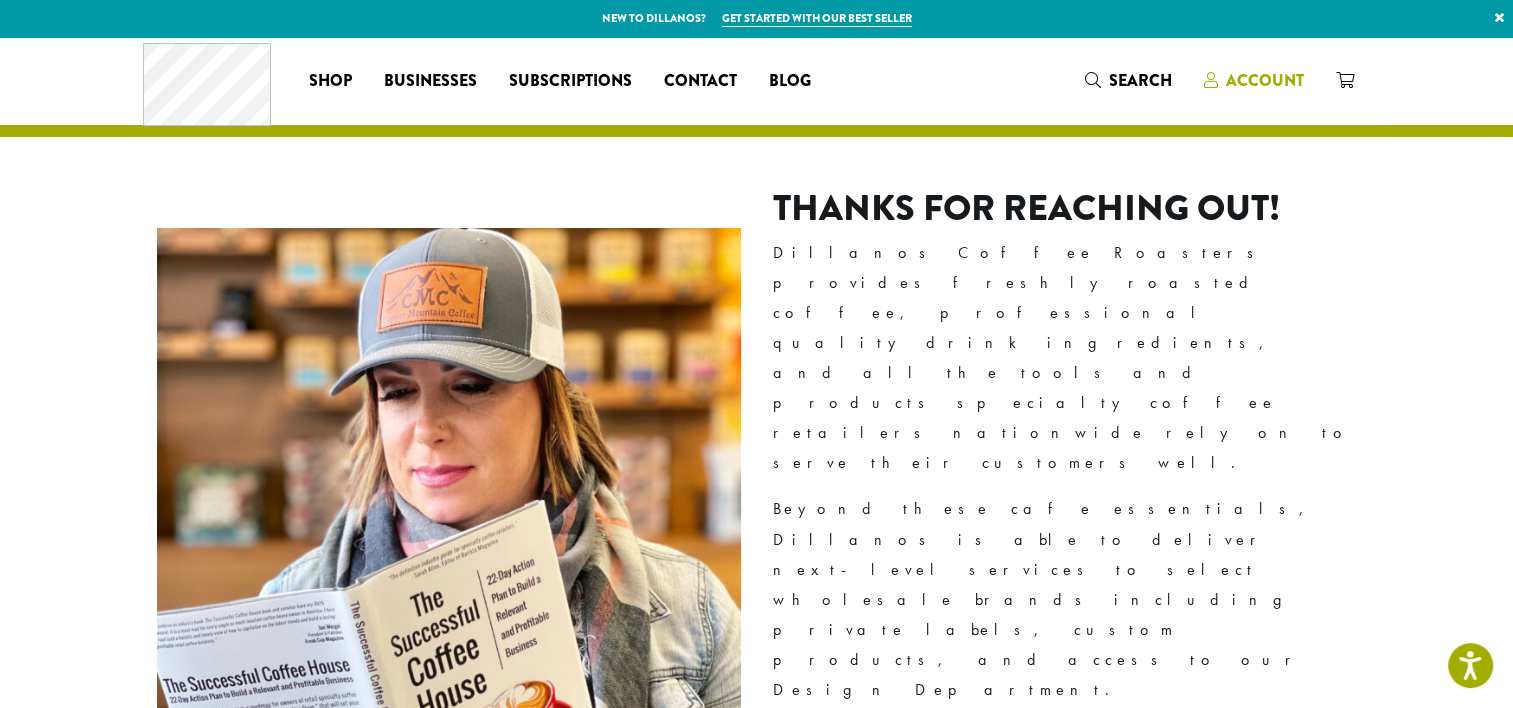 click on "Account" at bounding box center (1265, 80) 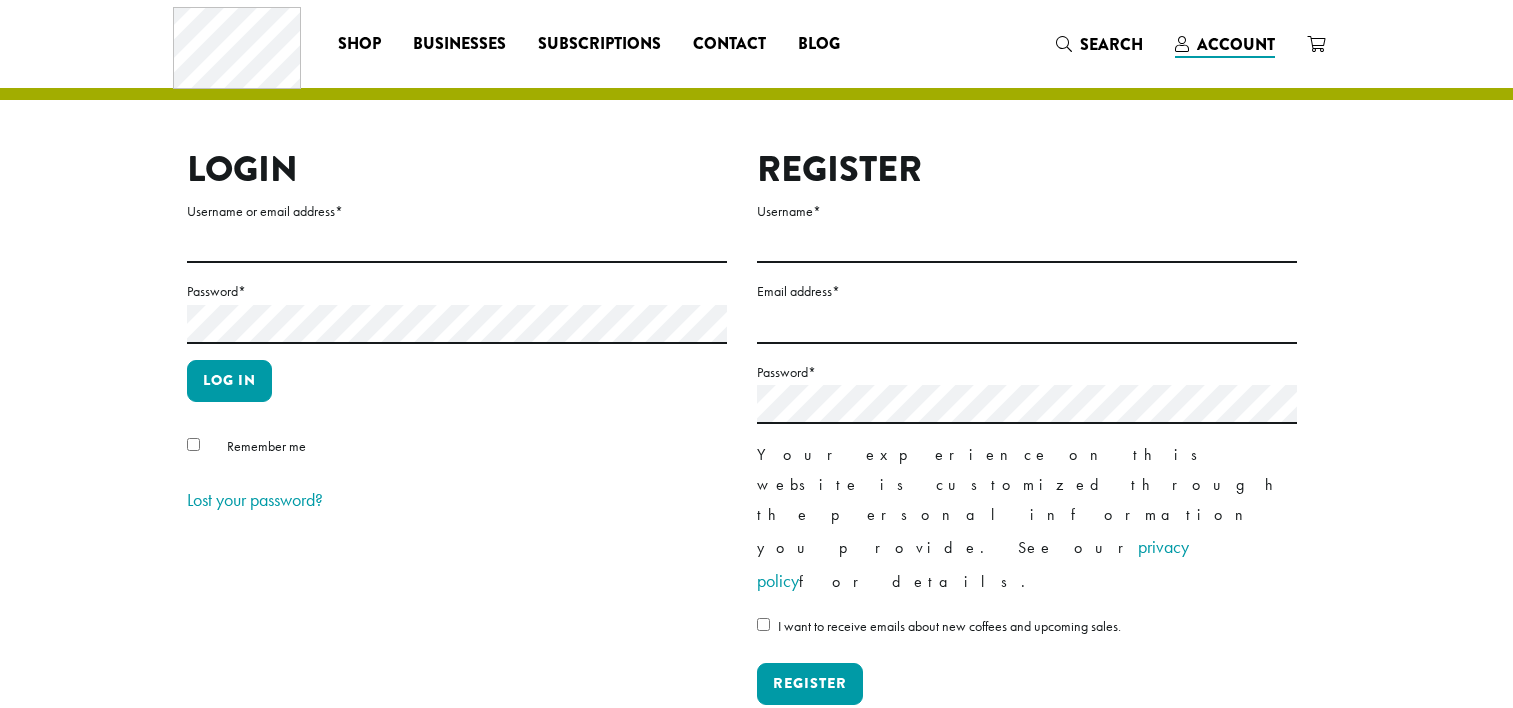 scroll, scrollTop: 0, scrollLeft: 0, axis: both 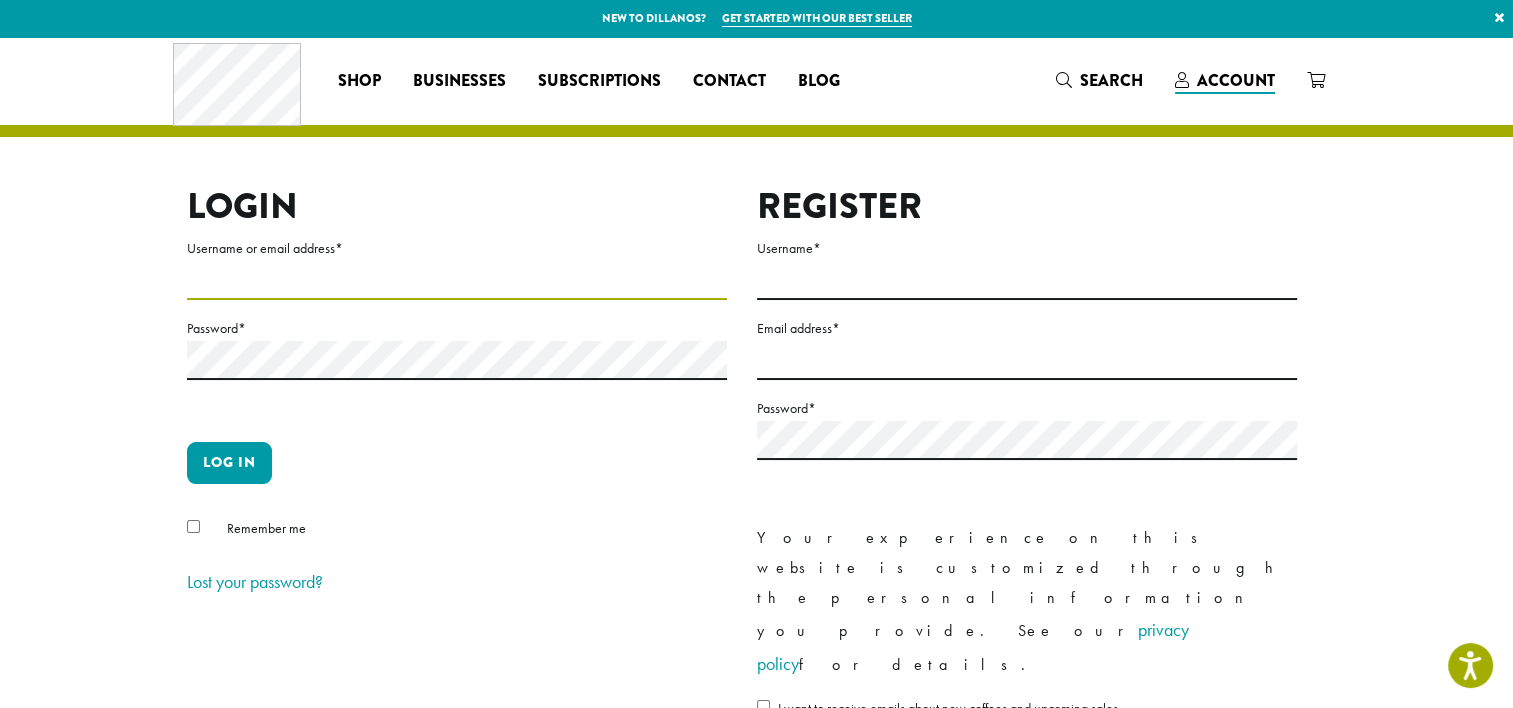 click on "Username or email address  *" at bounding box center (457, 280) 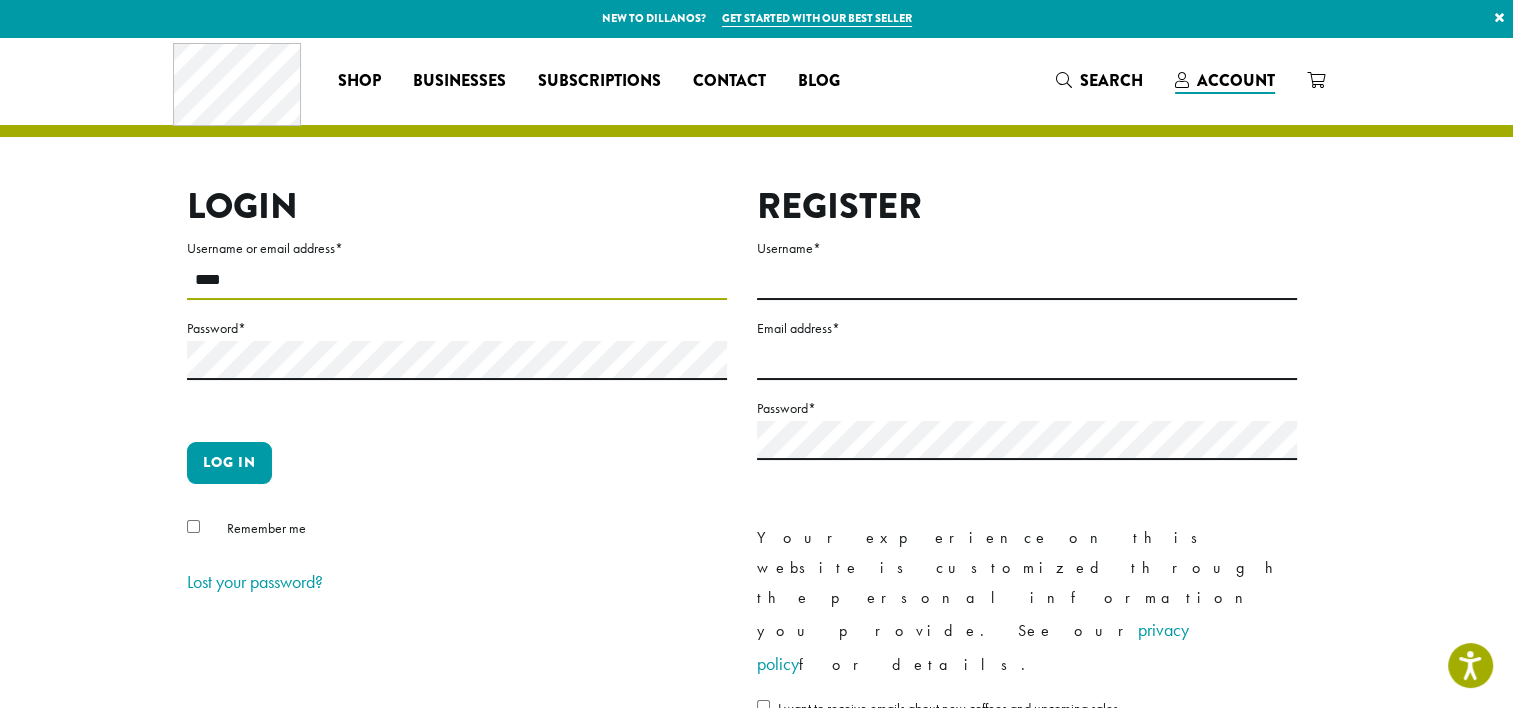 type on "**********" 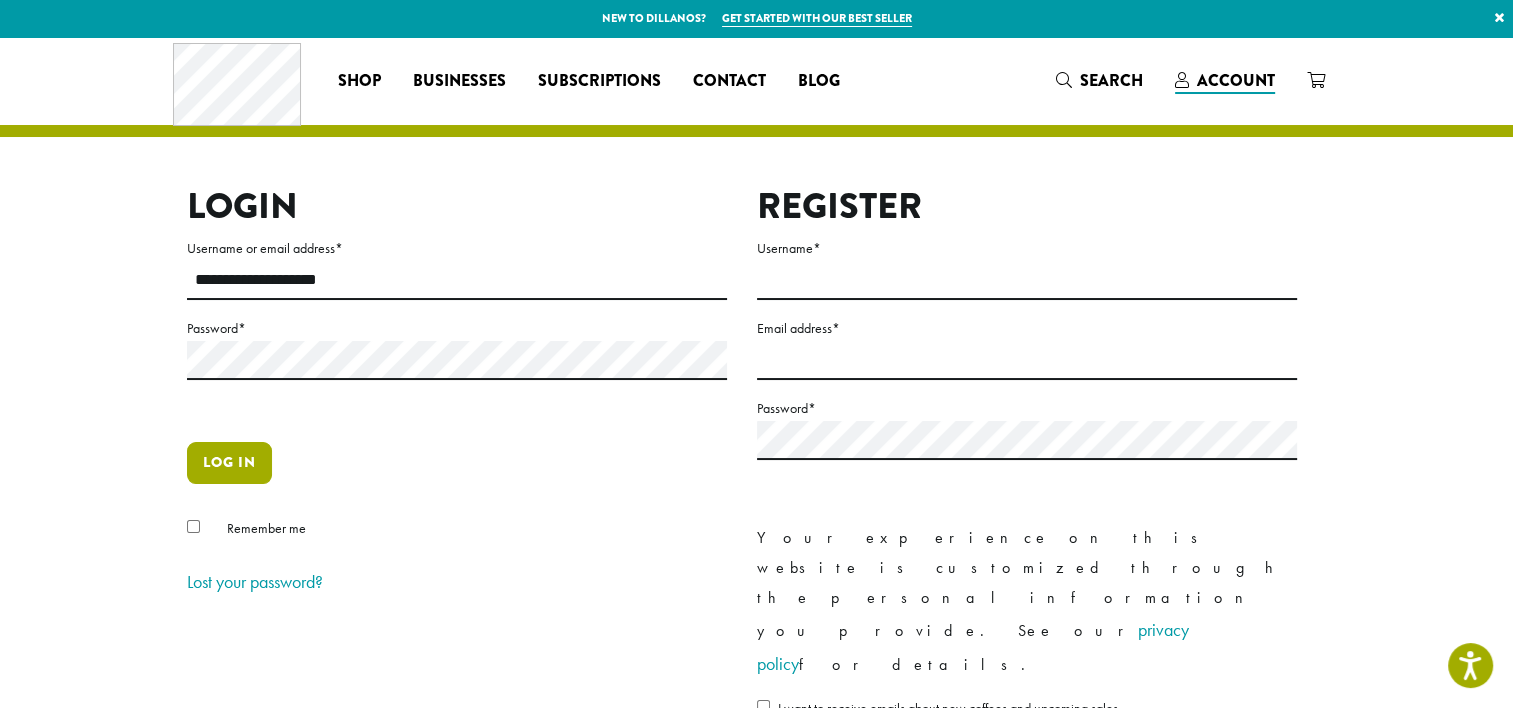 click on "Log in" at bounding box center [229, 463] 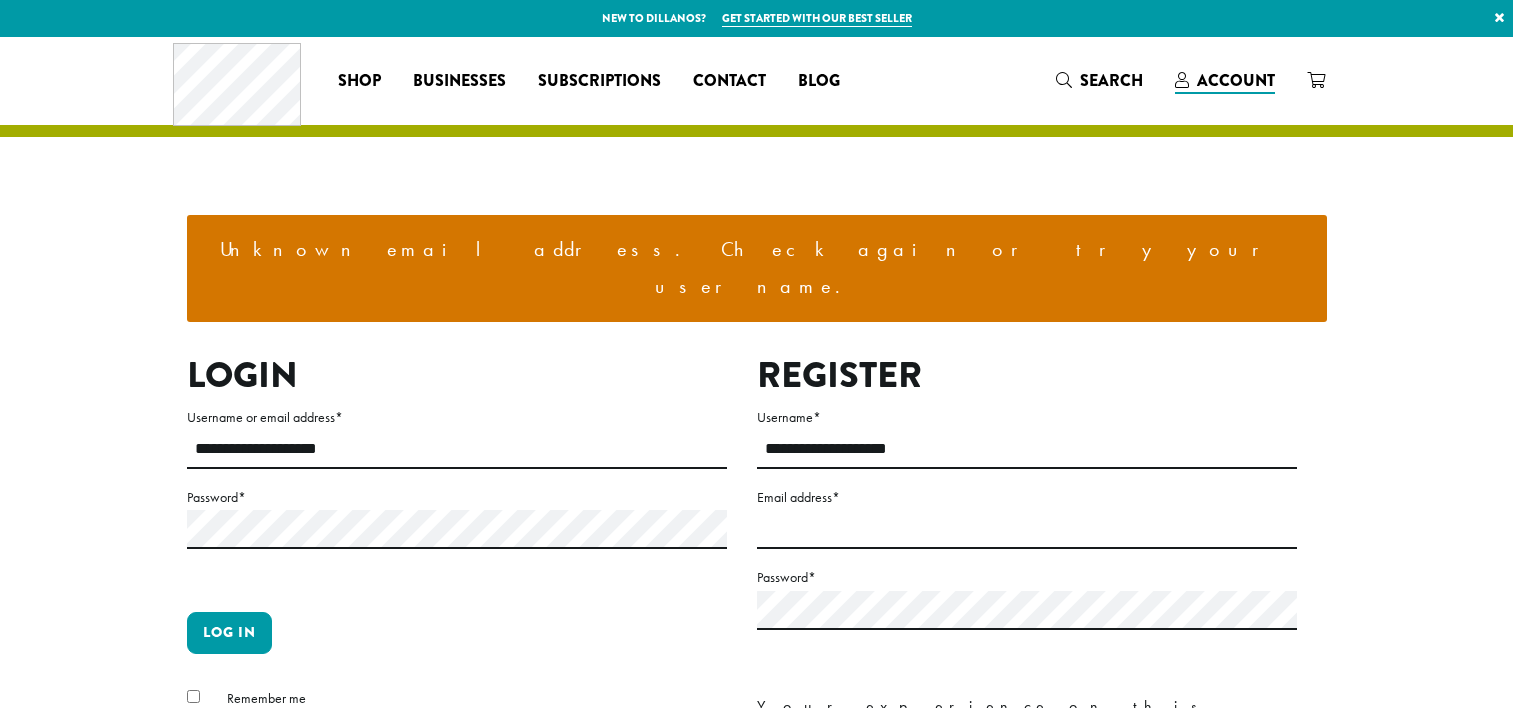 scroll, scrollTop: 0, scrollLeft: 0, axis: both 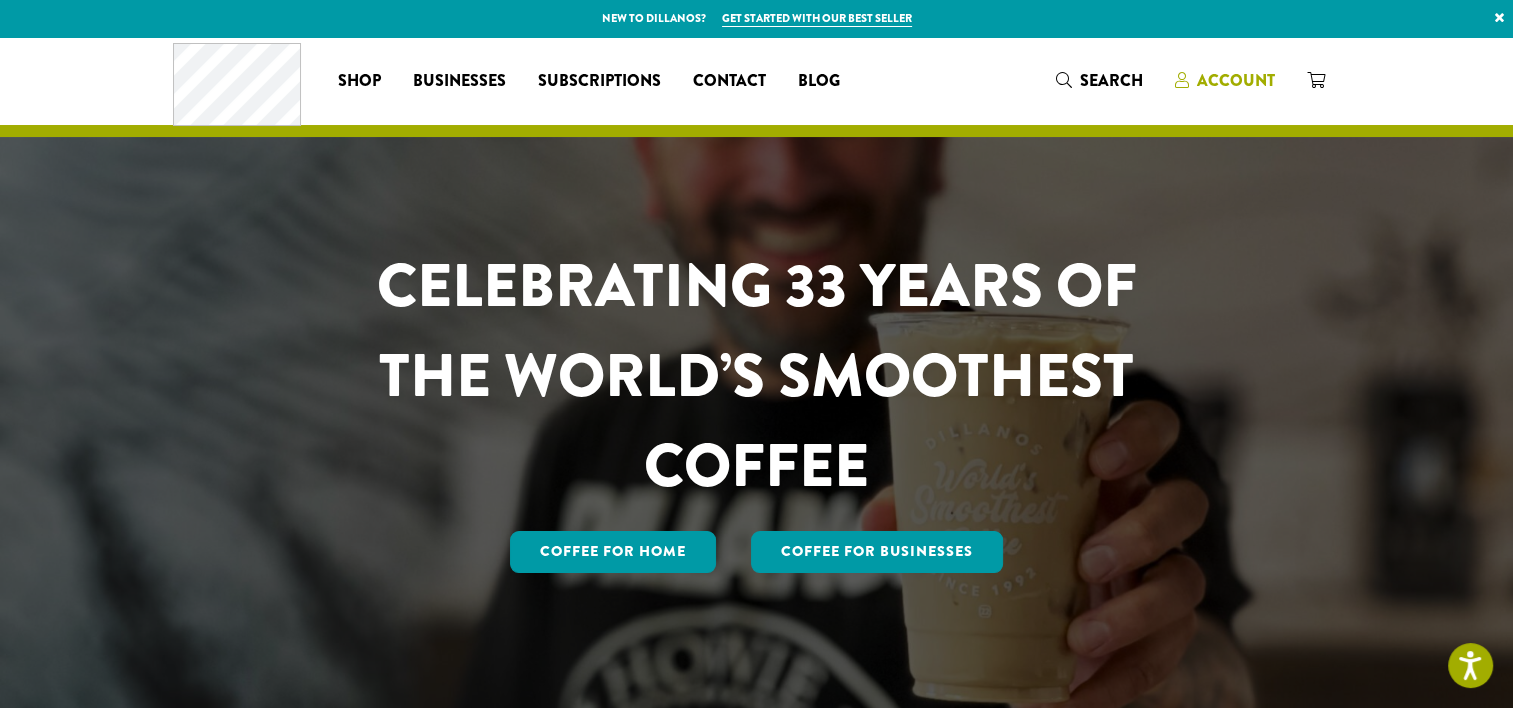 click on "Account" at bounding box center (1236, 80) 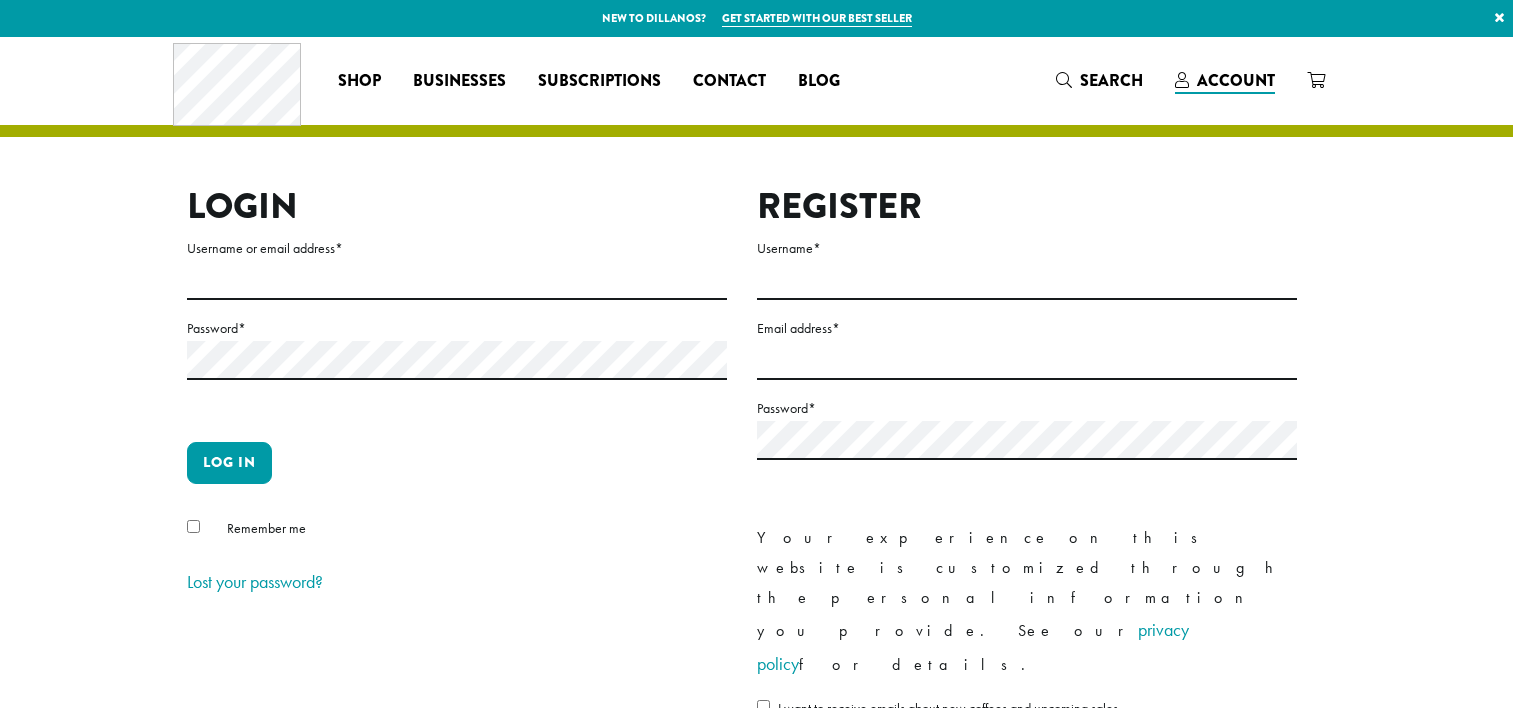 scroll, scrollTop: 0, scrollLeft: 0, axis: both 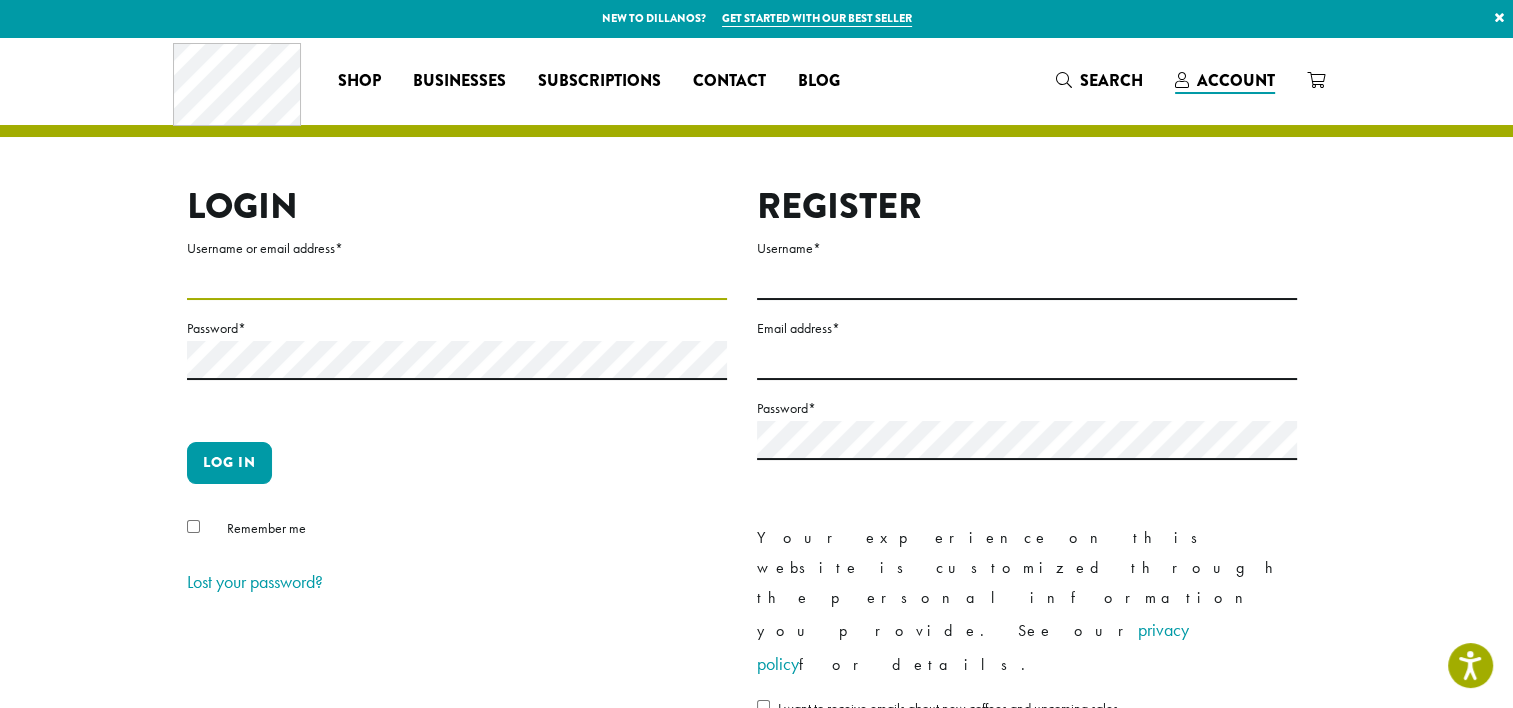click on "Username or email address  *" at bounding box center [457, 280] 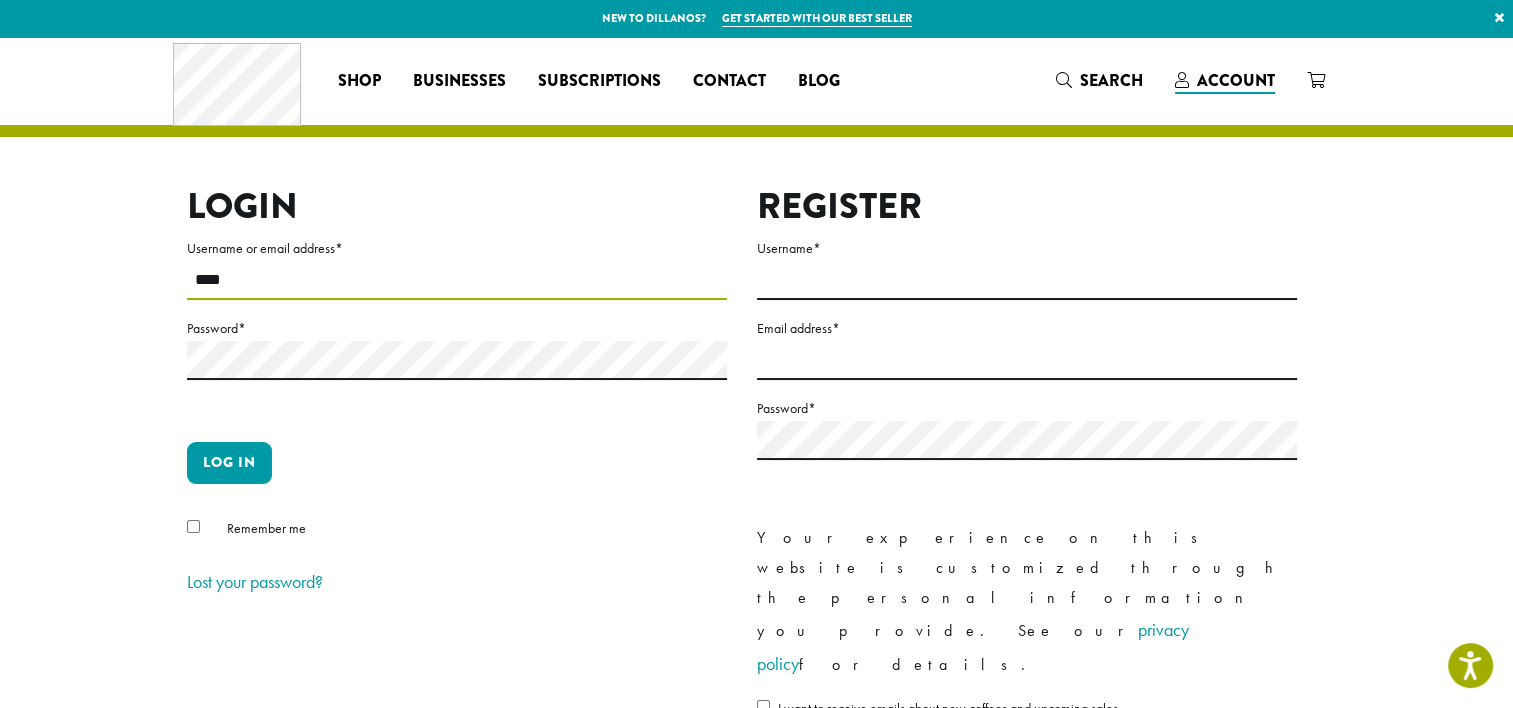 type on "**********" 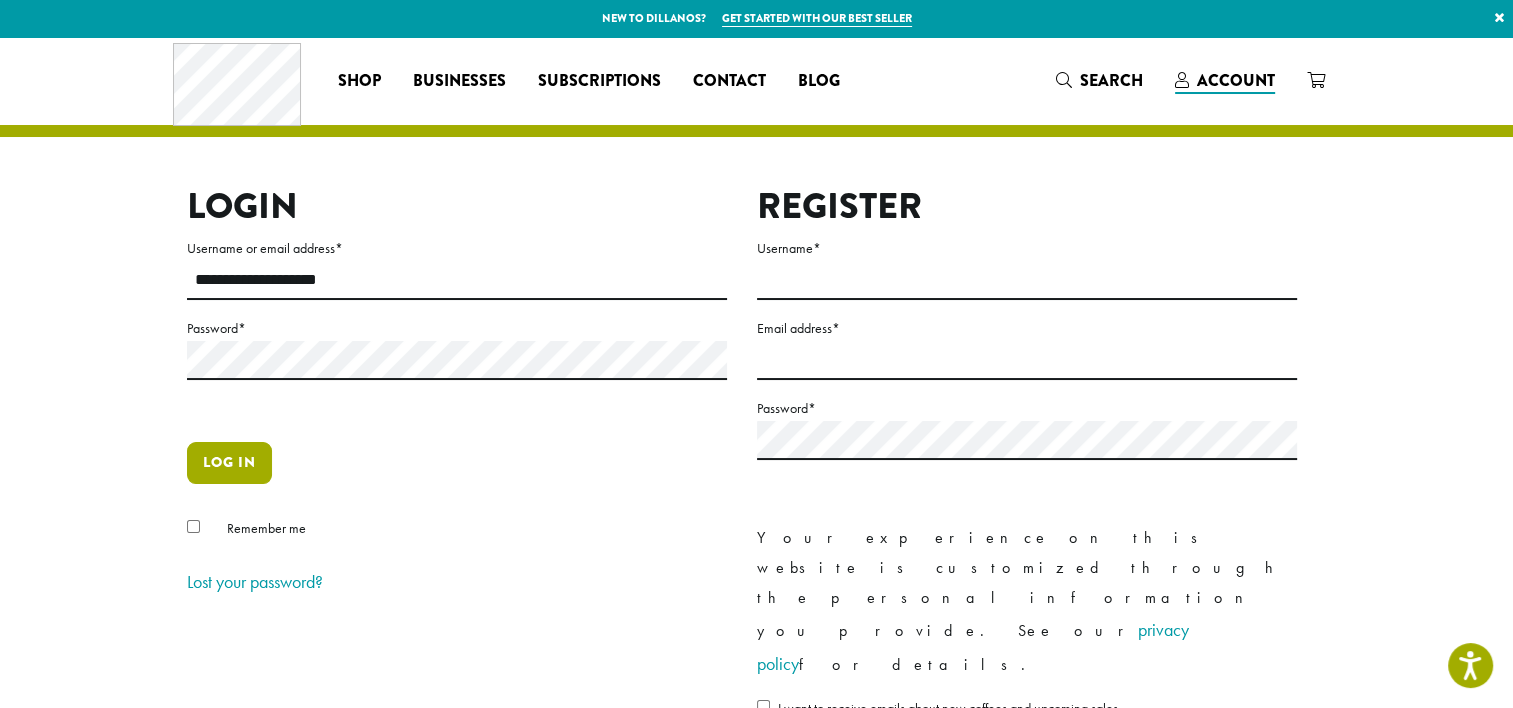 click on "Log in" at bounding box center (229, 463) 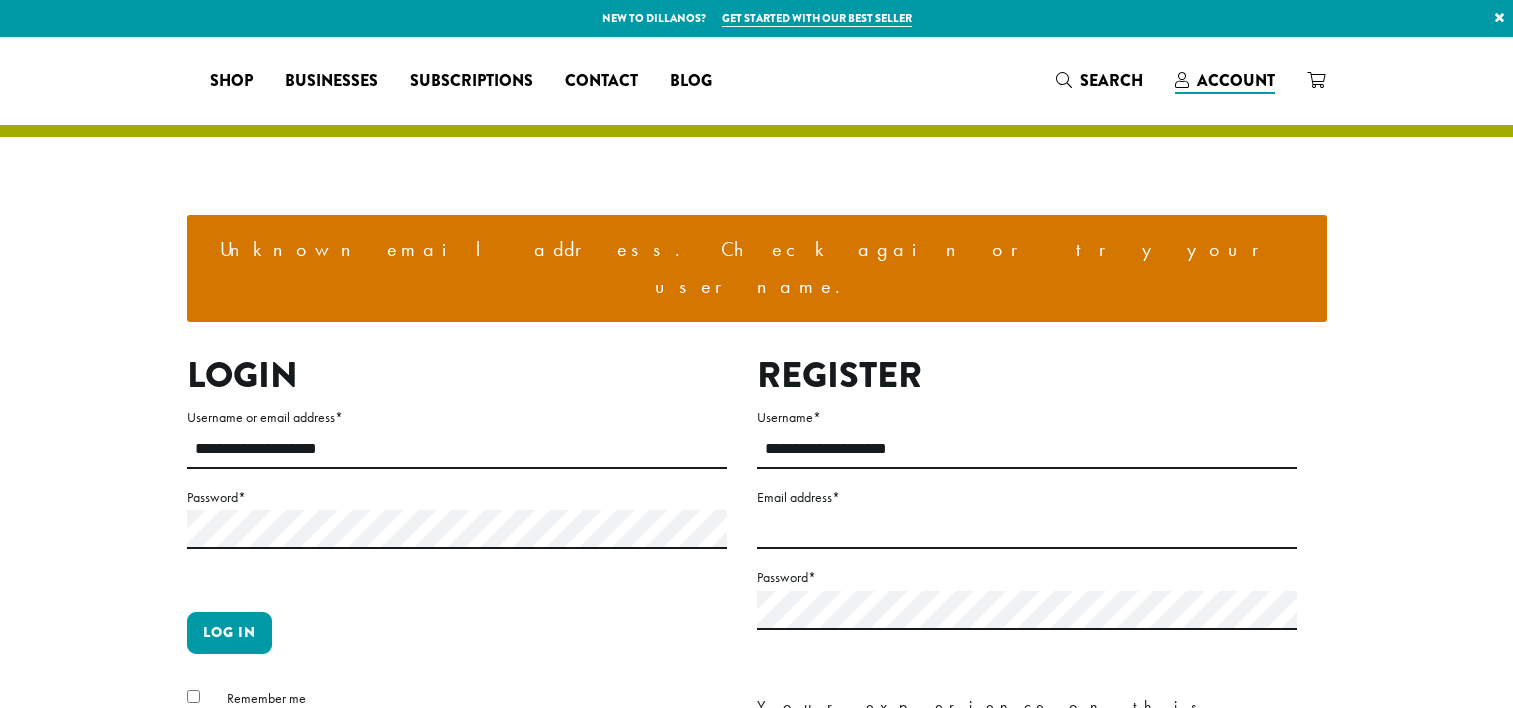 scroll, scrollTop: 0, scrollLeft: 0, axis: both 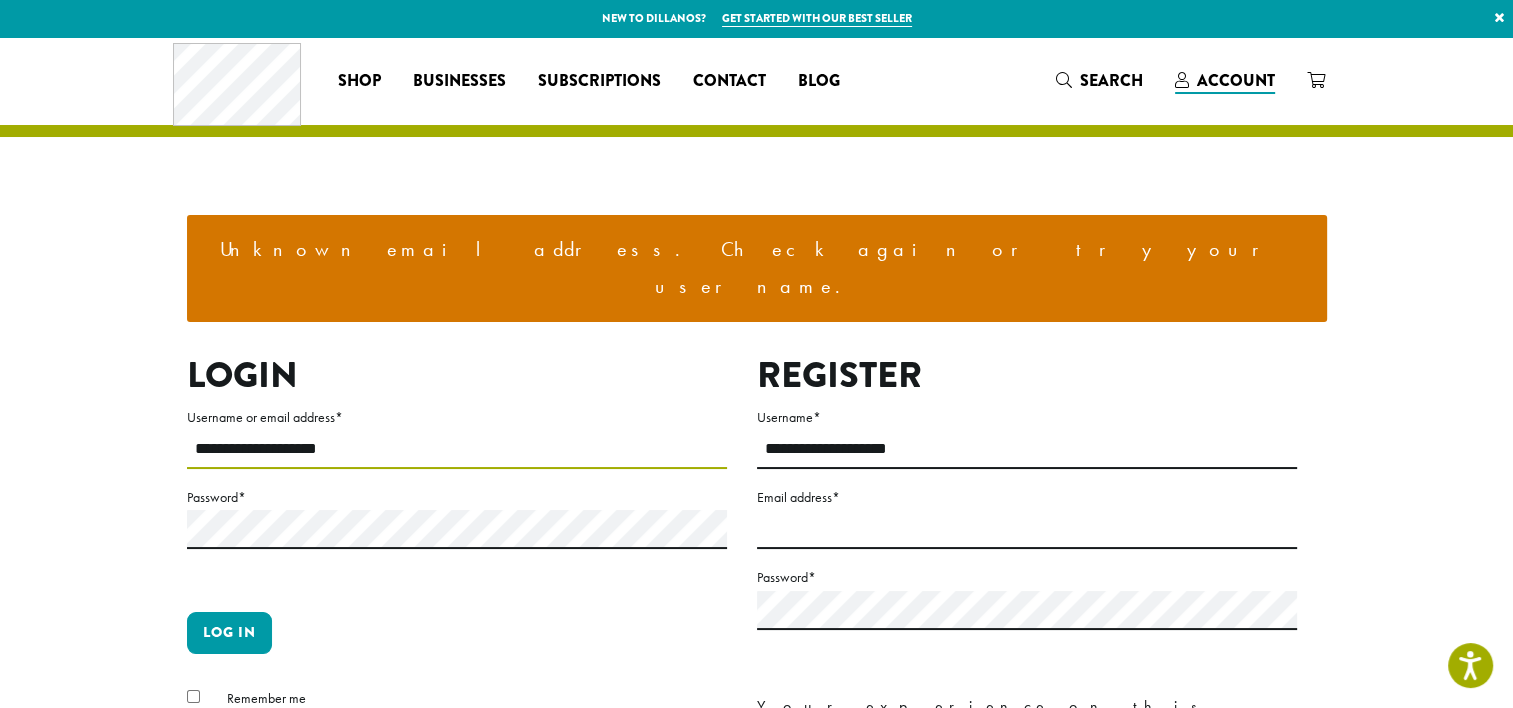 click on "**********" at bounding box center (457, 449) 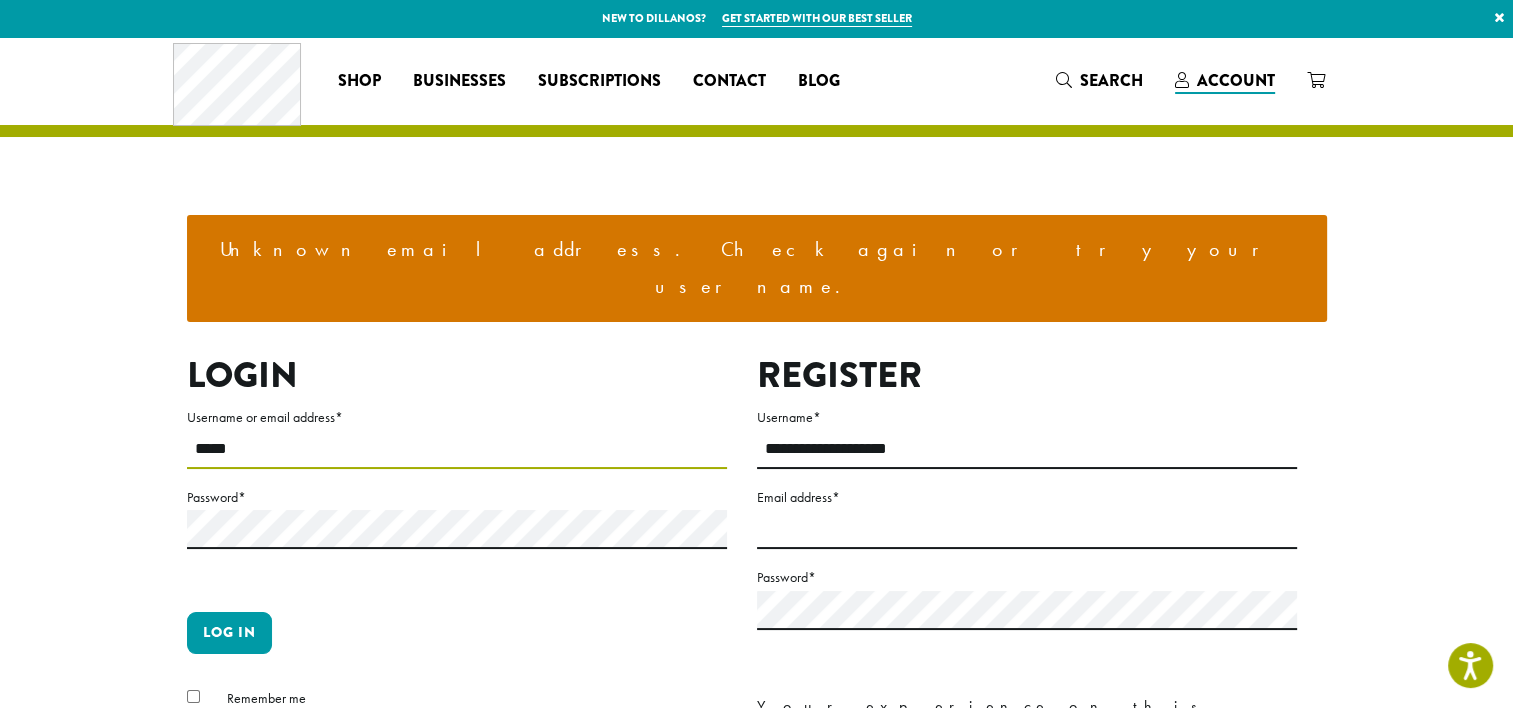type on "**********" 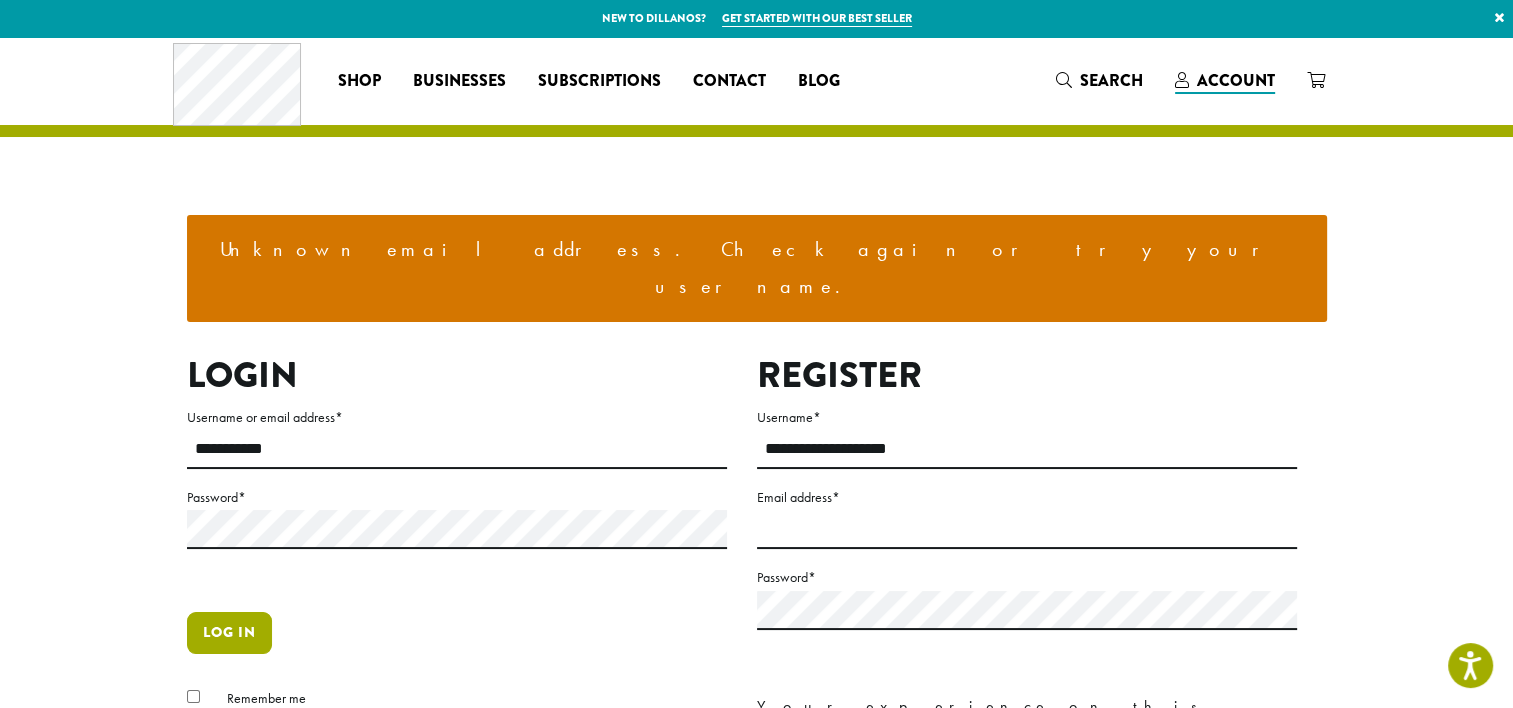 click on "Log in" at bounding box center (229, 633) 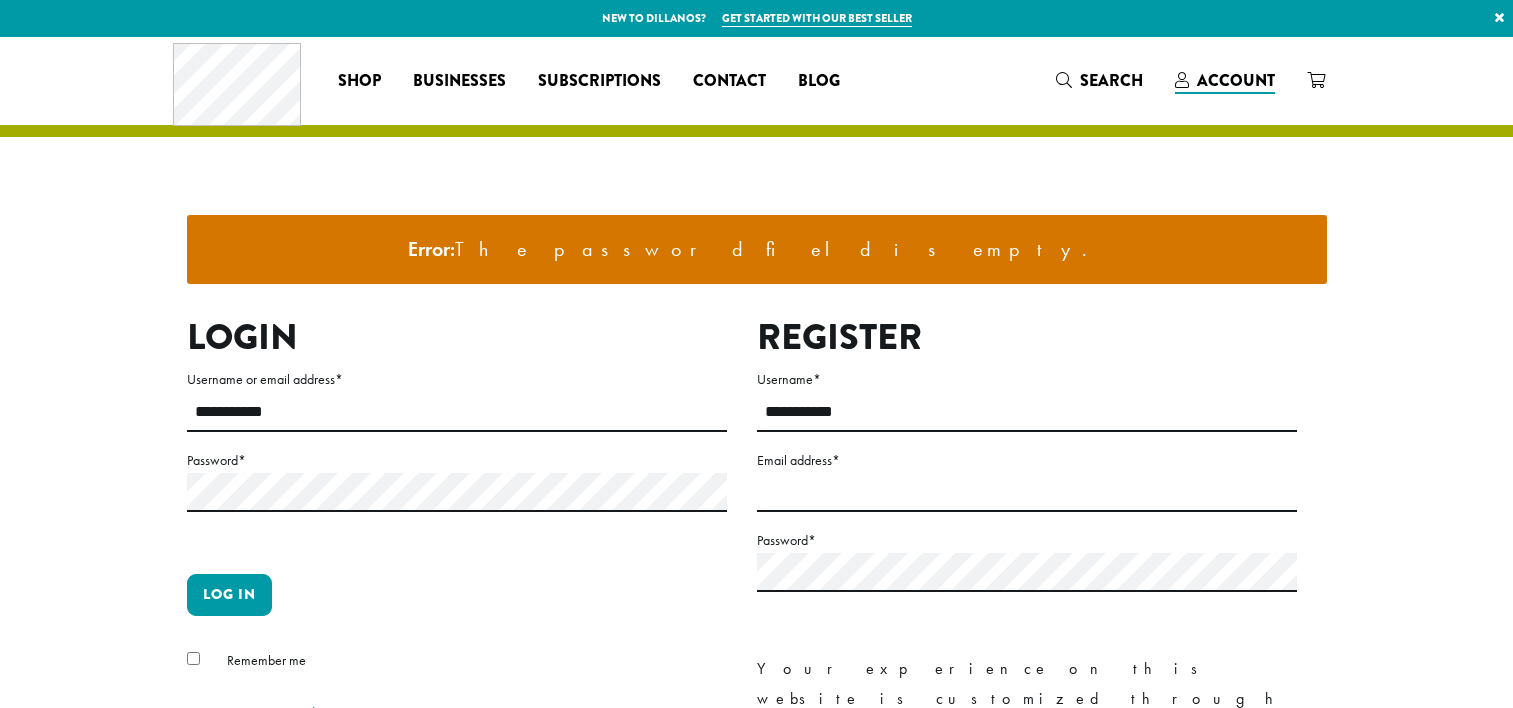 scroll, scrollTop: 0, scrollLeft: 0, axis: both 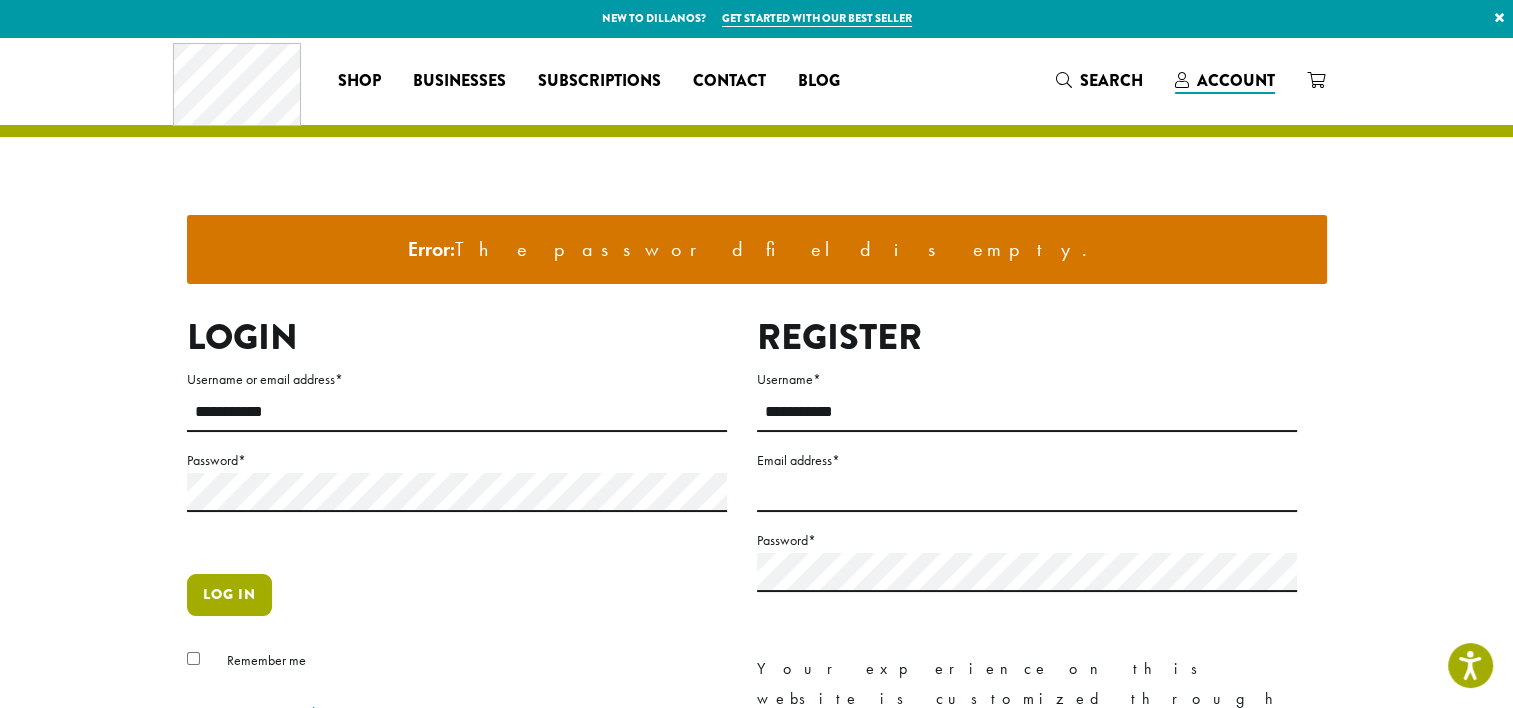 click on "Log in" at bounding box center (229, 595) 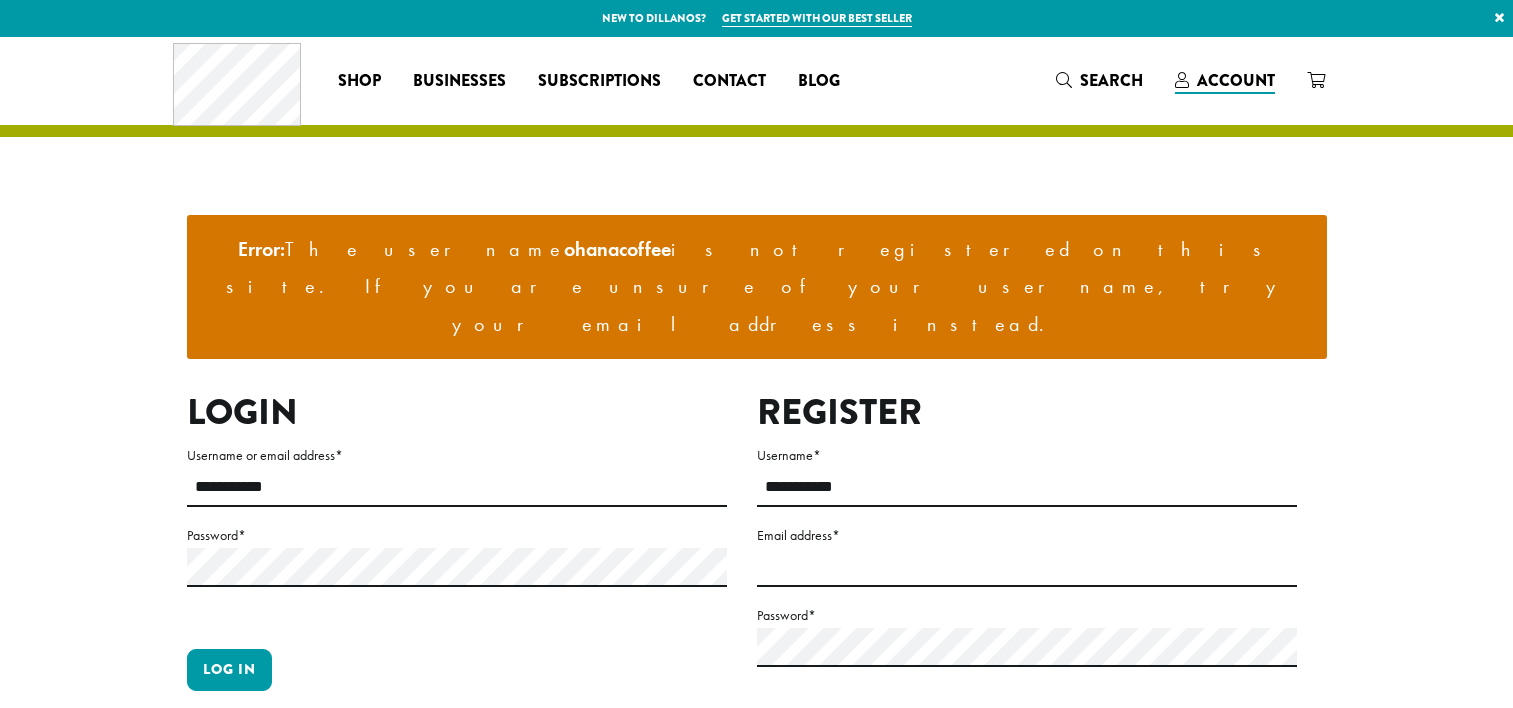 scroll, scrollTop: 0, scrollLeft: 0, axis: both 